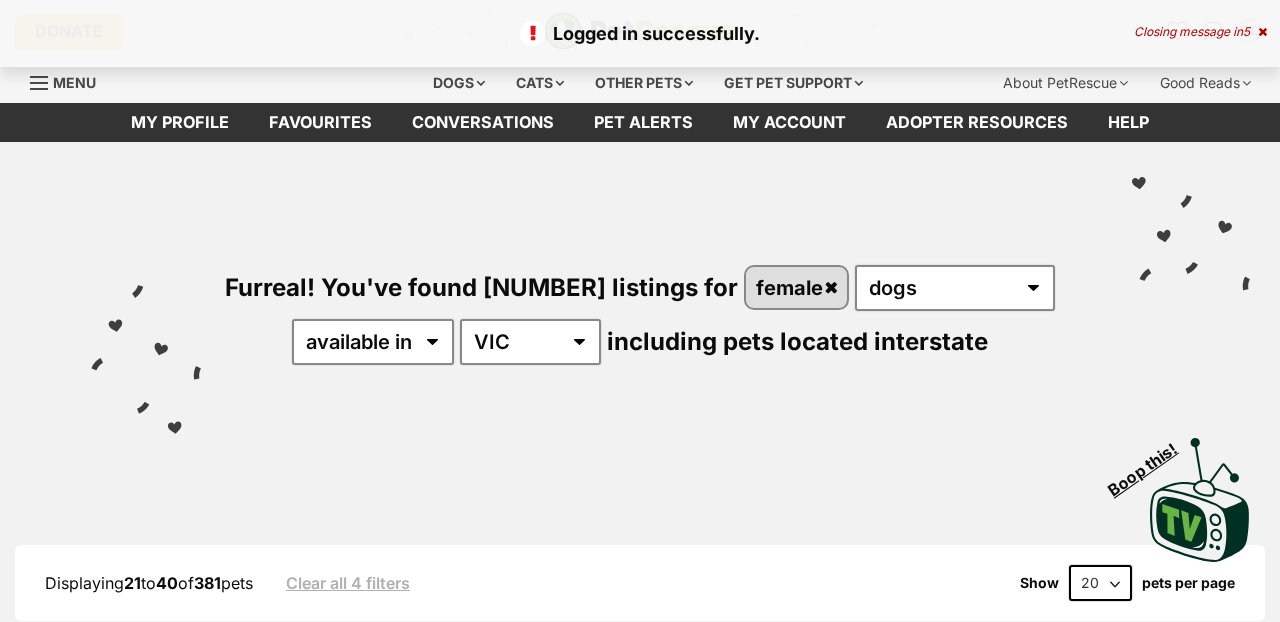 scroll, scrollTop: 0, scrollLeft: 0, axis: both 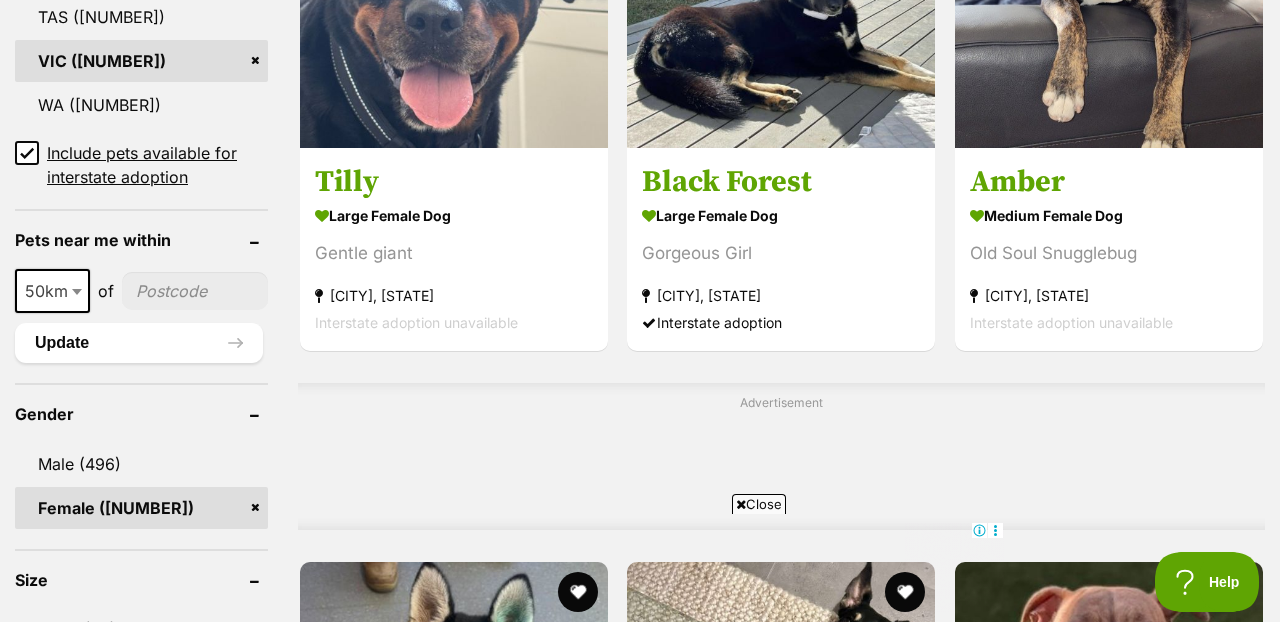 click at bounding box center (741, 504) 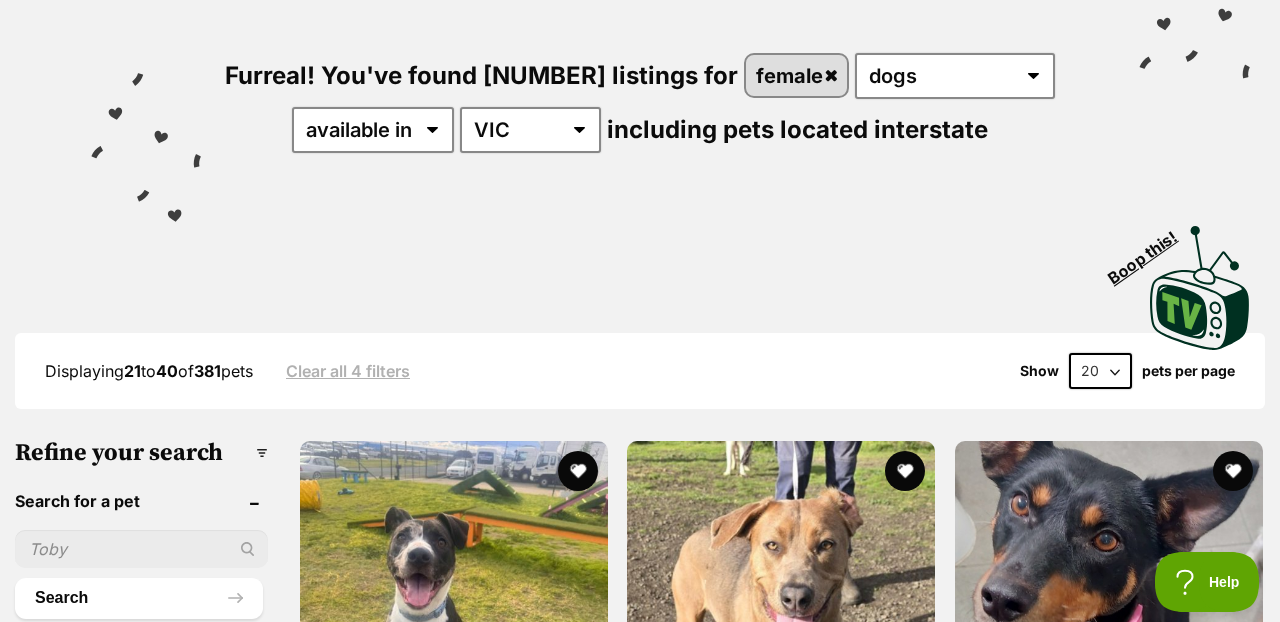 scroll, scrollTop: 0, scrollLeft: 0, axis: both 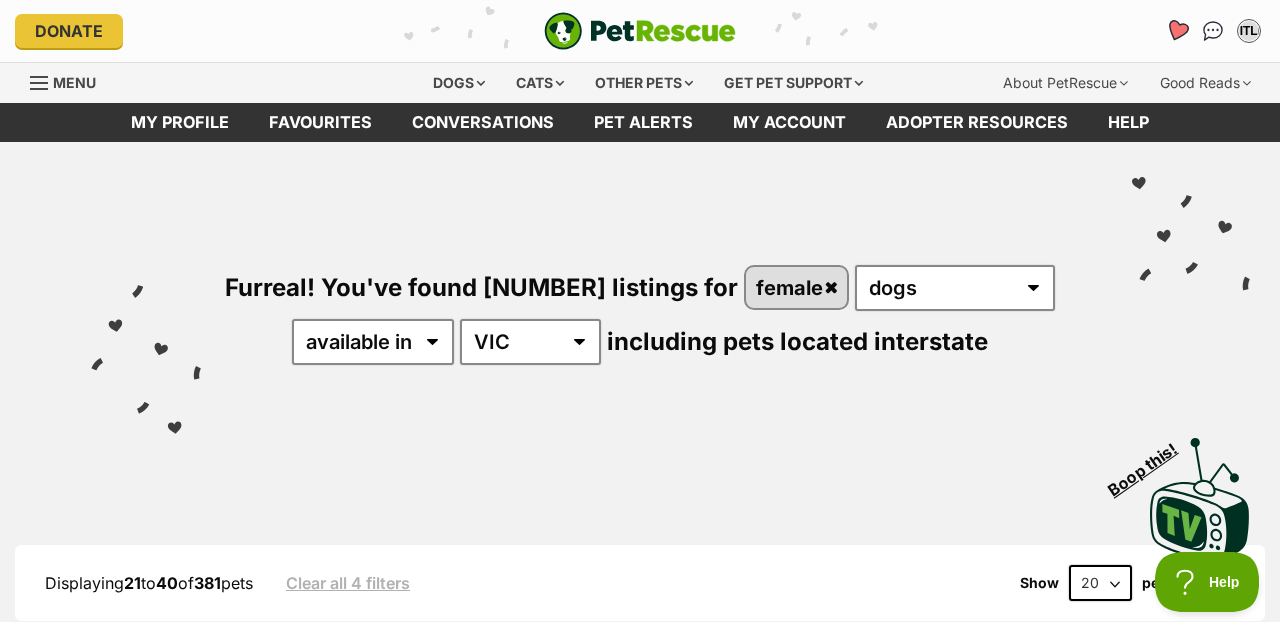 click 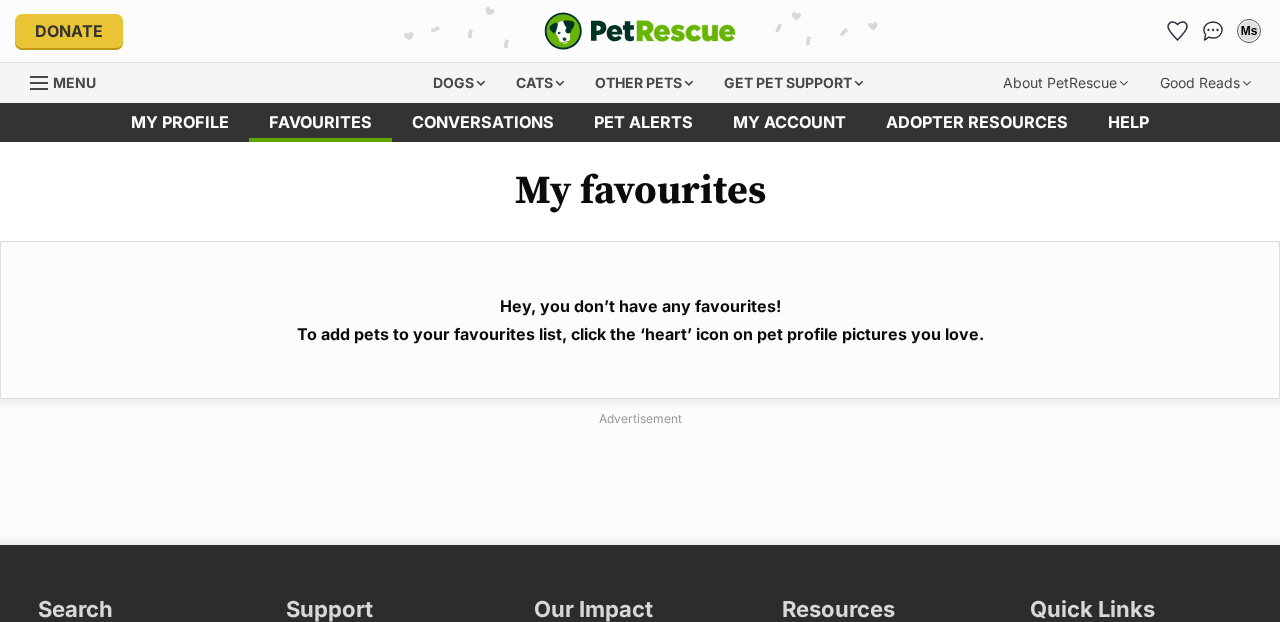 scroll, scrollTop: 0, scrollLeft: 0, axis: both 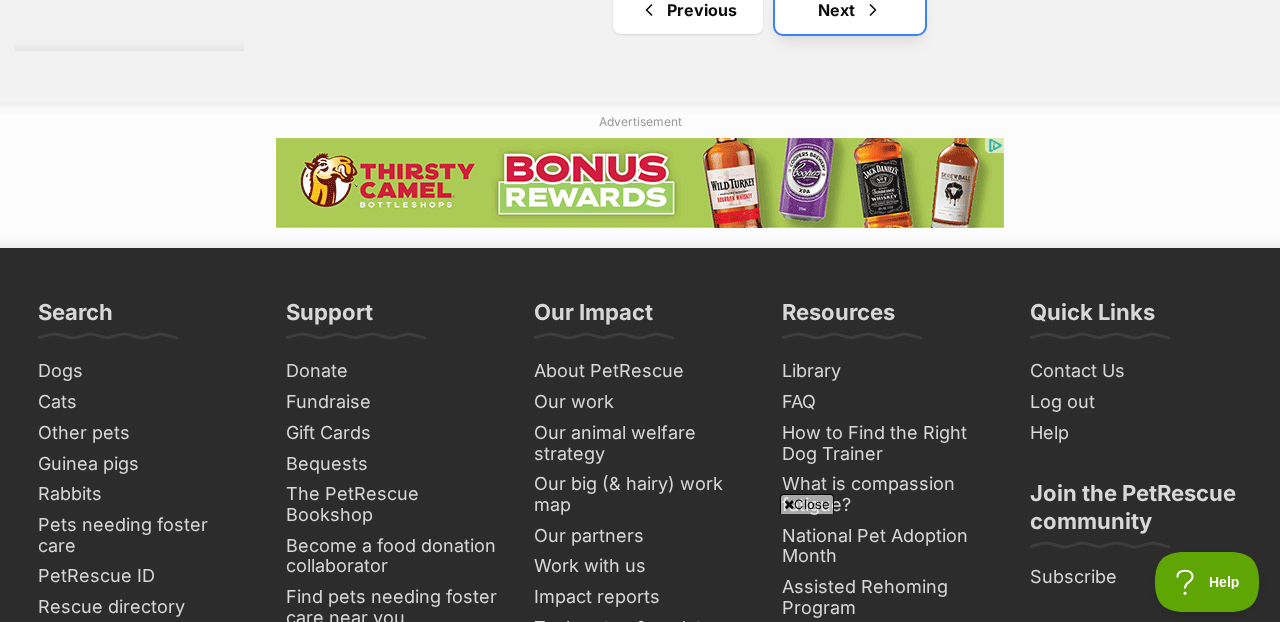 click at bounding box center (873, 10) 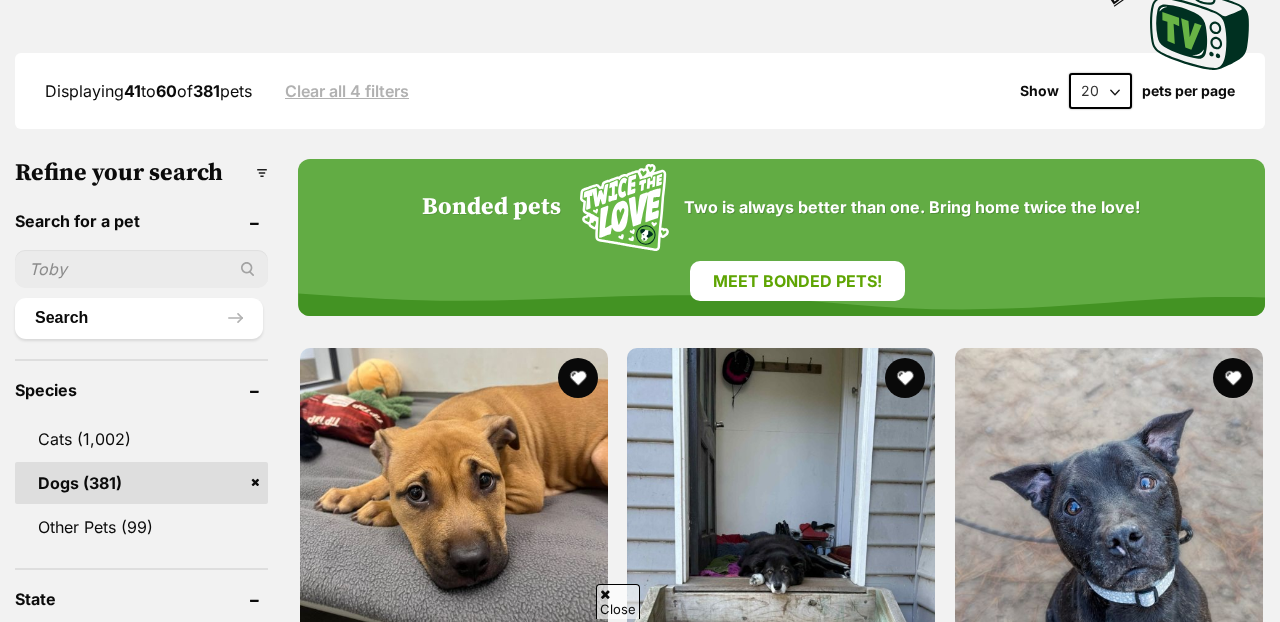 scroll, scrollTop: 673, scrollLeft: 0, axis: vertical 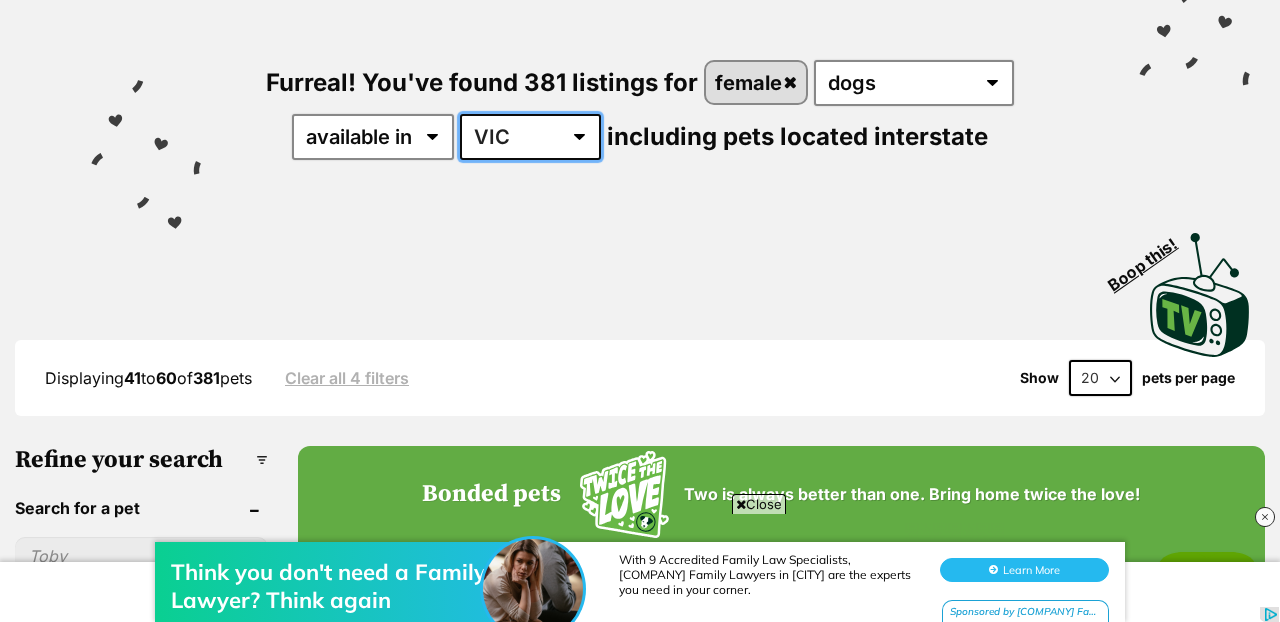 click on "Australia
ACT
NSW
NT
QLD
SA
TAS
VIC
WA" at bounding box center [530, 137] 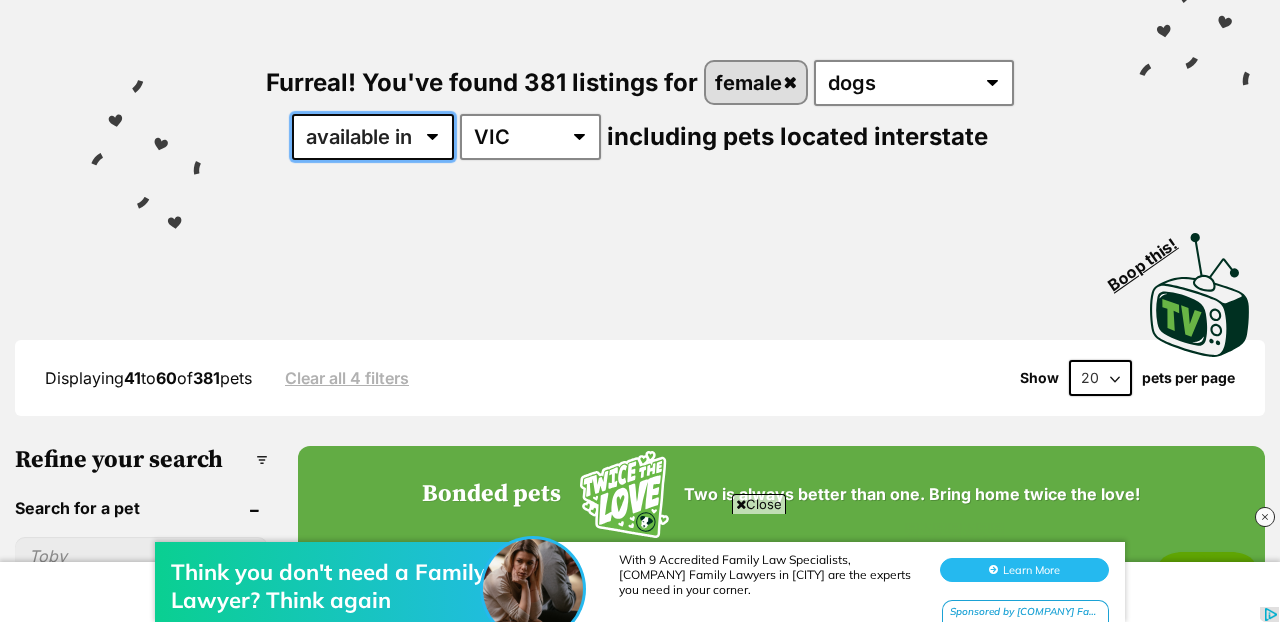 click on "available in
located in" at bounding box center (373, 137) 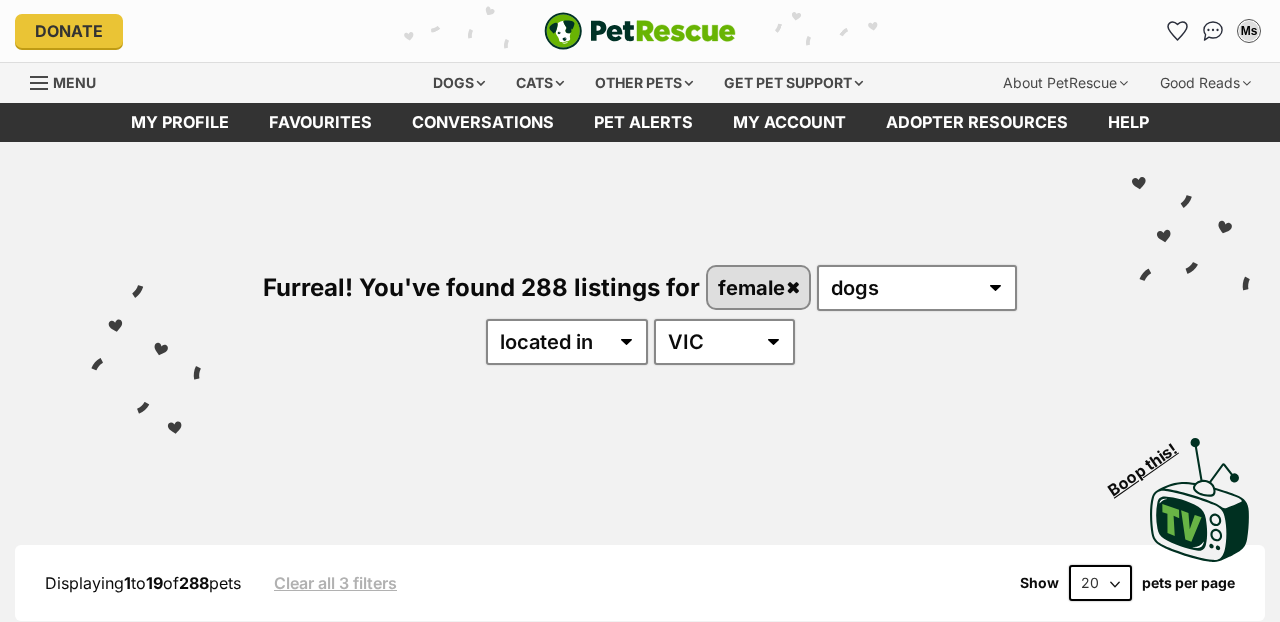scroll, scrollTop: 0, scrollLeft: 0, axis: both 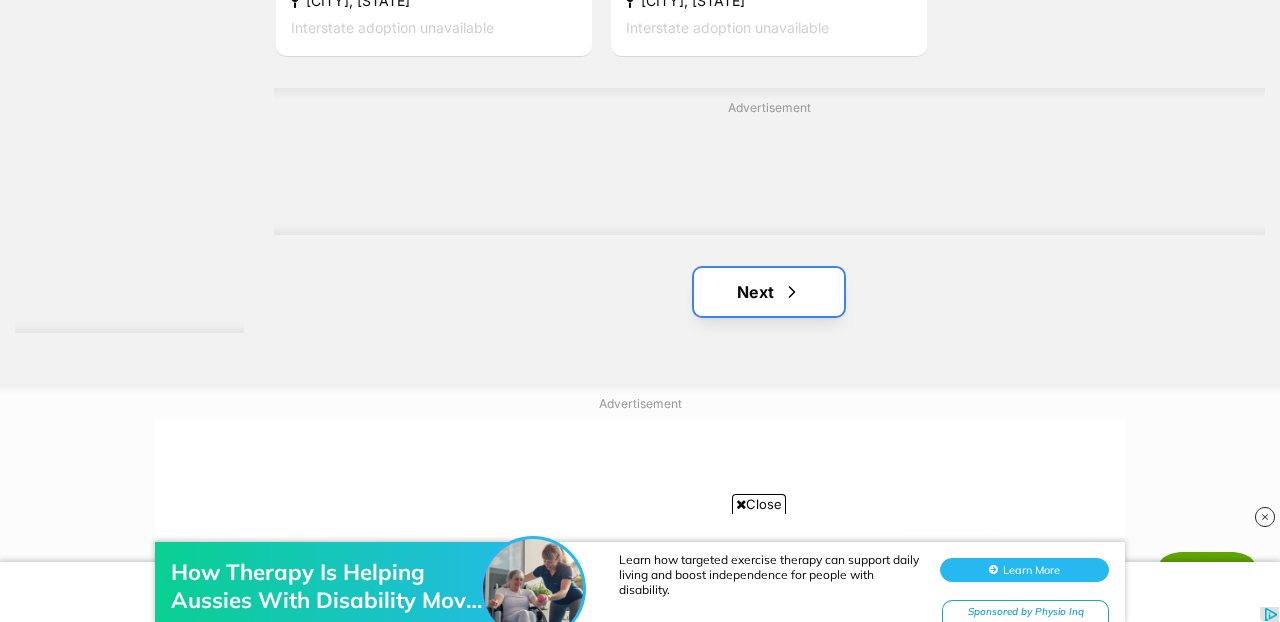 click at bounding box center (792, 292) 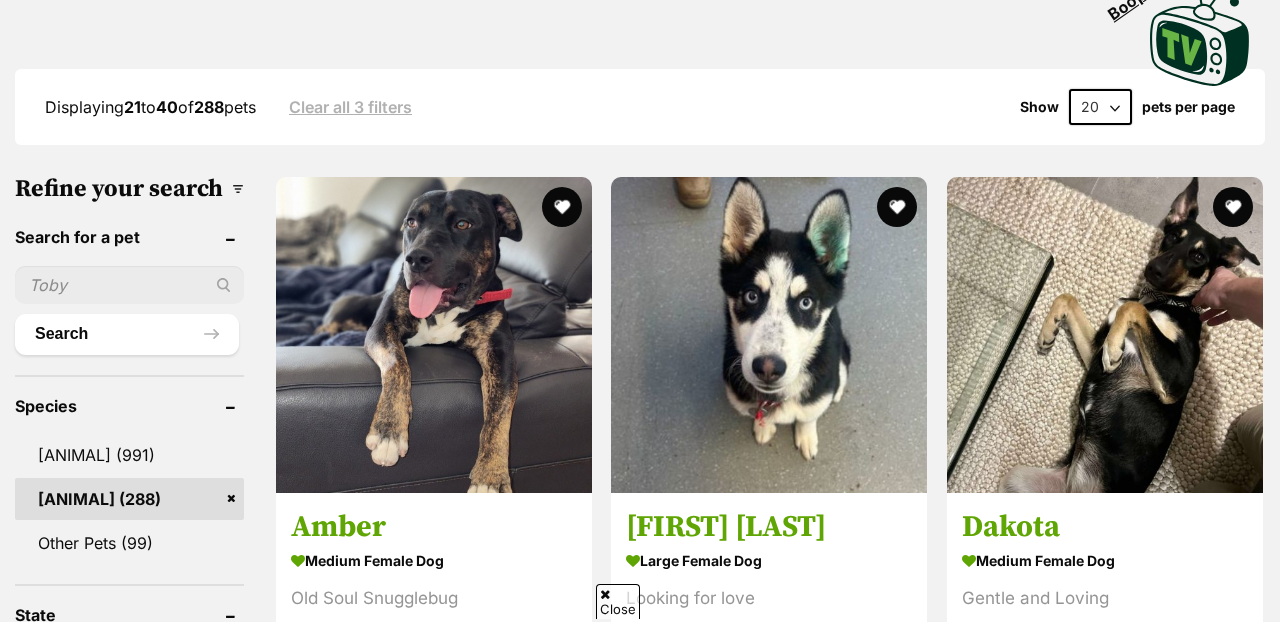 scroll, scrollTop: 476, scrollLeft: 0, axis: vertical 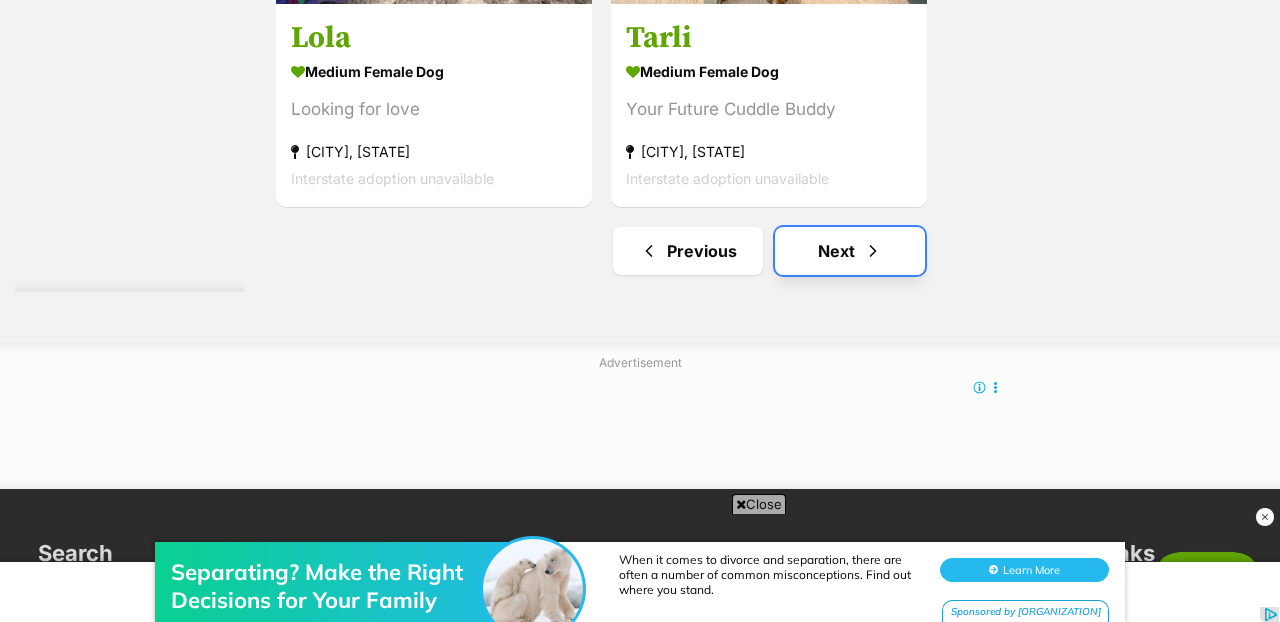 click at bounding box center [873, 251] 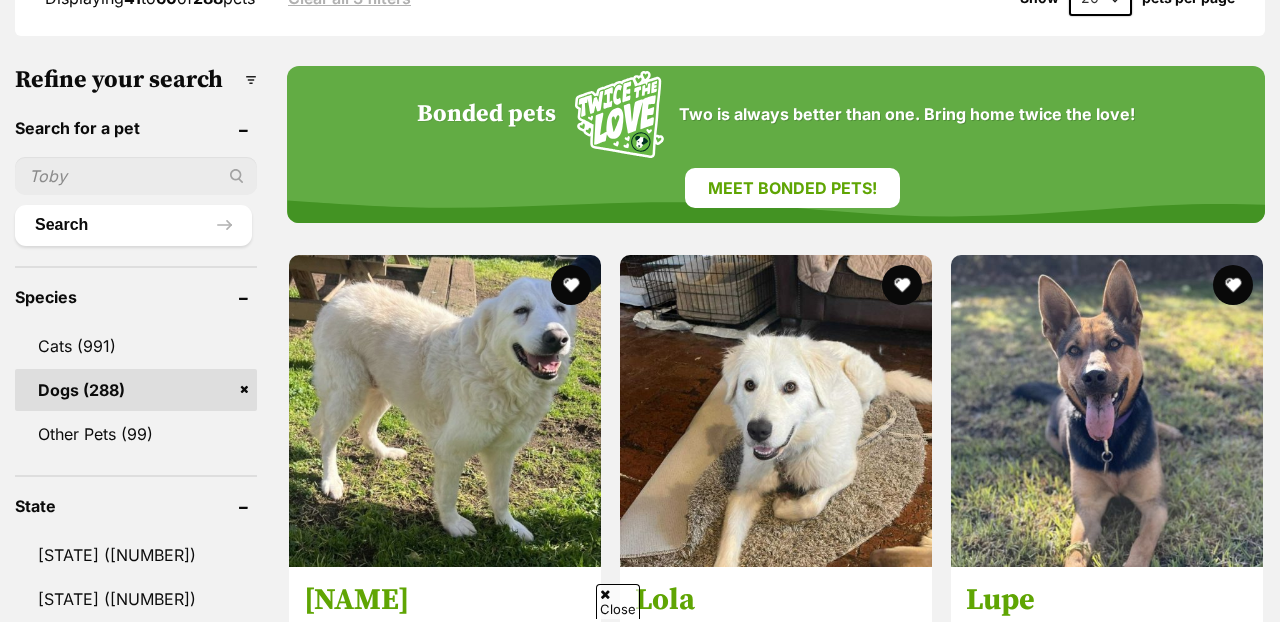 scroll, scrollTop: 817, scrollLeft: 0, axis: vertical 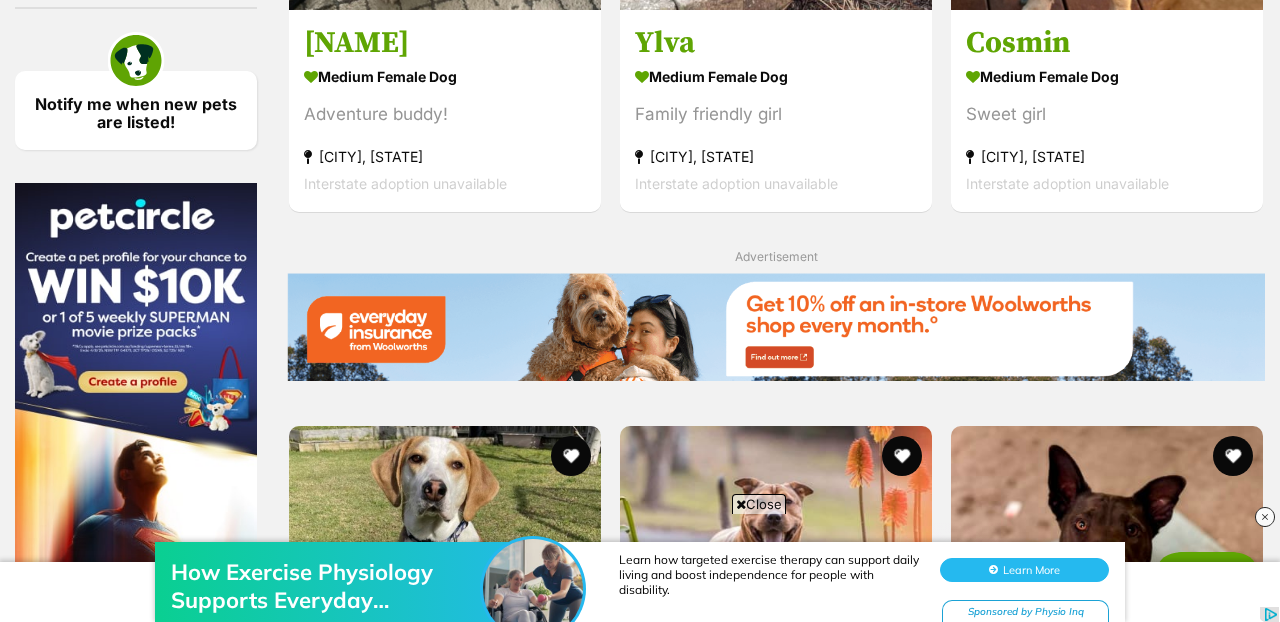 click on "How Exercise Physiology Supports Everyday Independence
Learn how targeted exercise therapy can support daily living and boost independence for people with disability.
Learn More
Sponsored by Physio Inq" at bounding box center [640, 562] 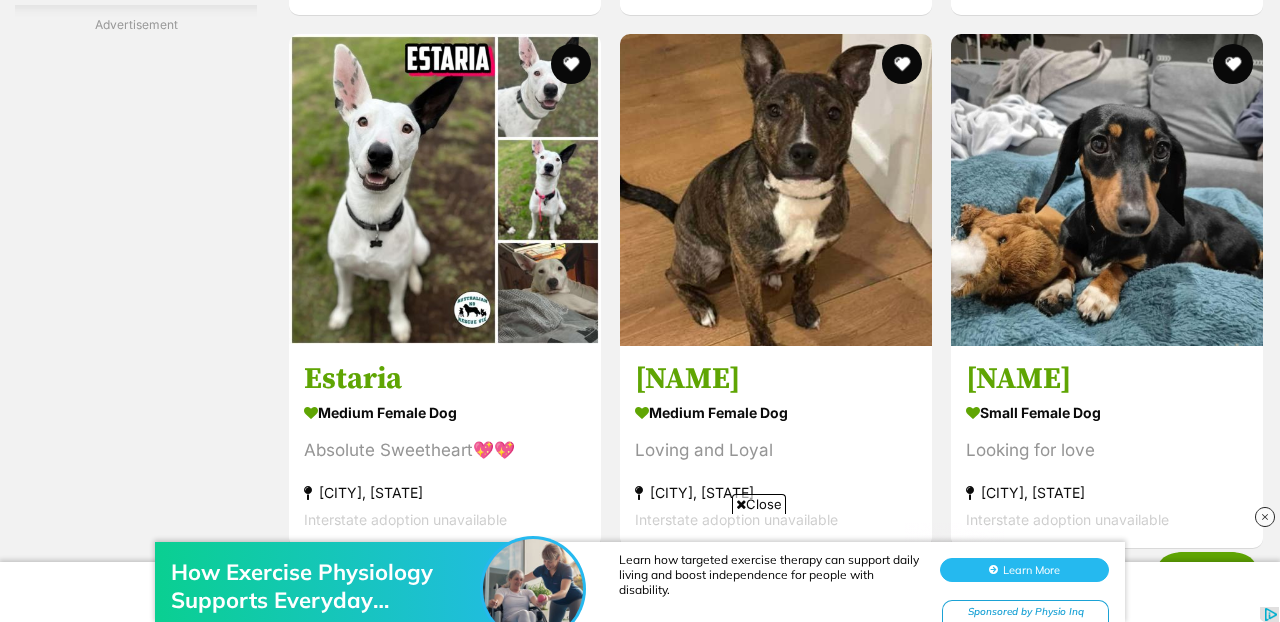 scroll, scrollTop: 3850, scrollLeft: 0, axis: vertical 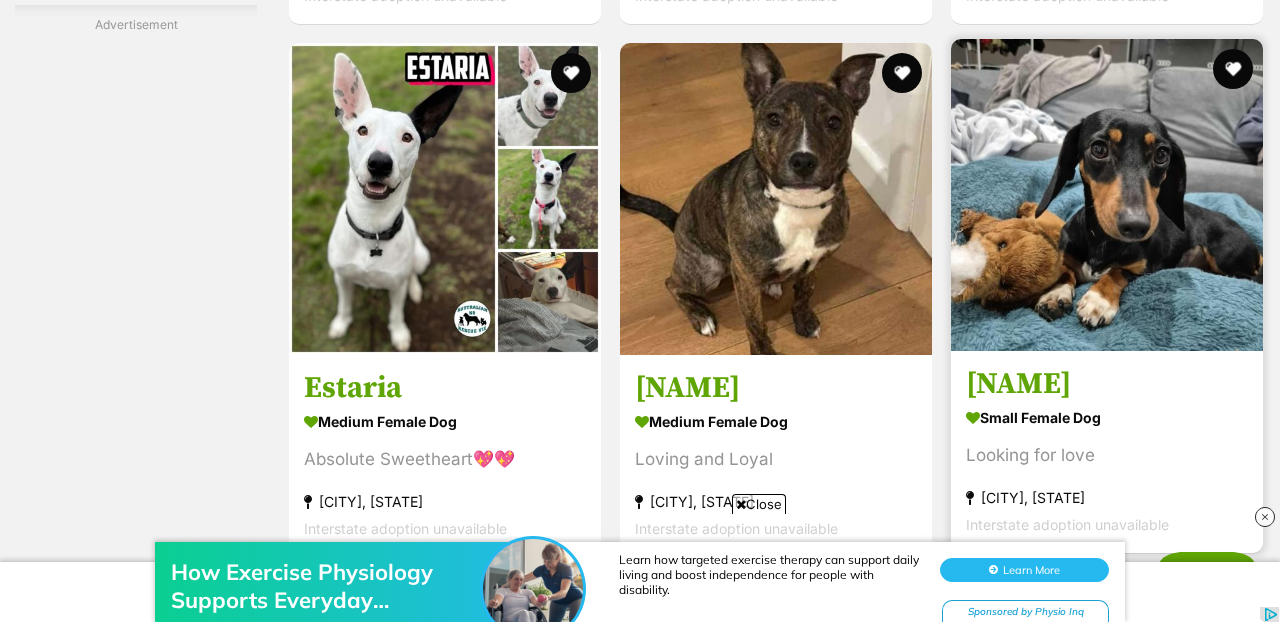 click at bounding box center (1107, 195) 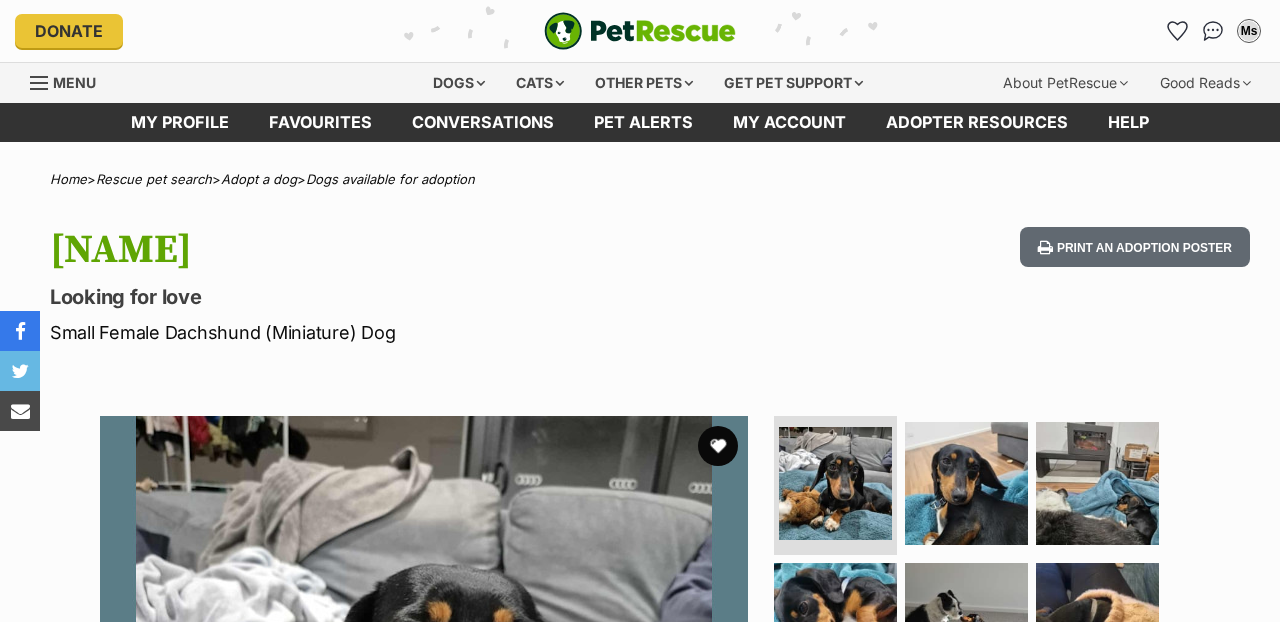scroll, scrollTop: 416, scrollLeft: 0, axis: vertical 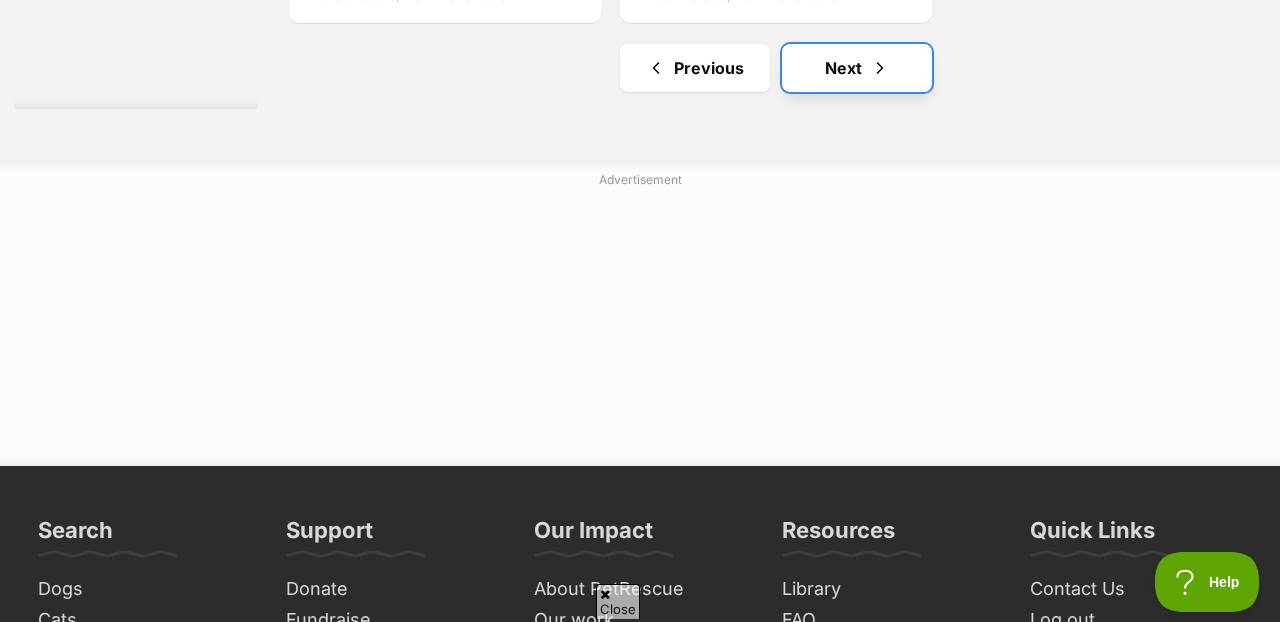 click at bounding box center [880, 68] 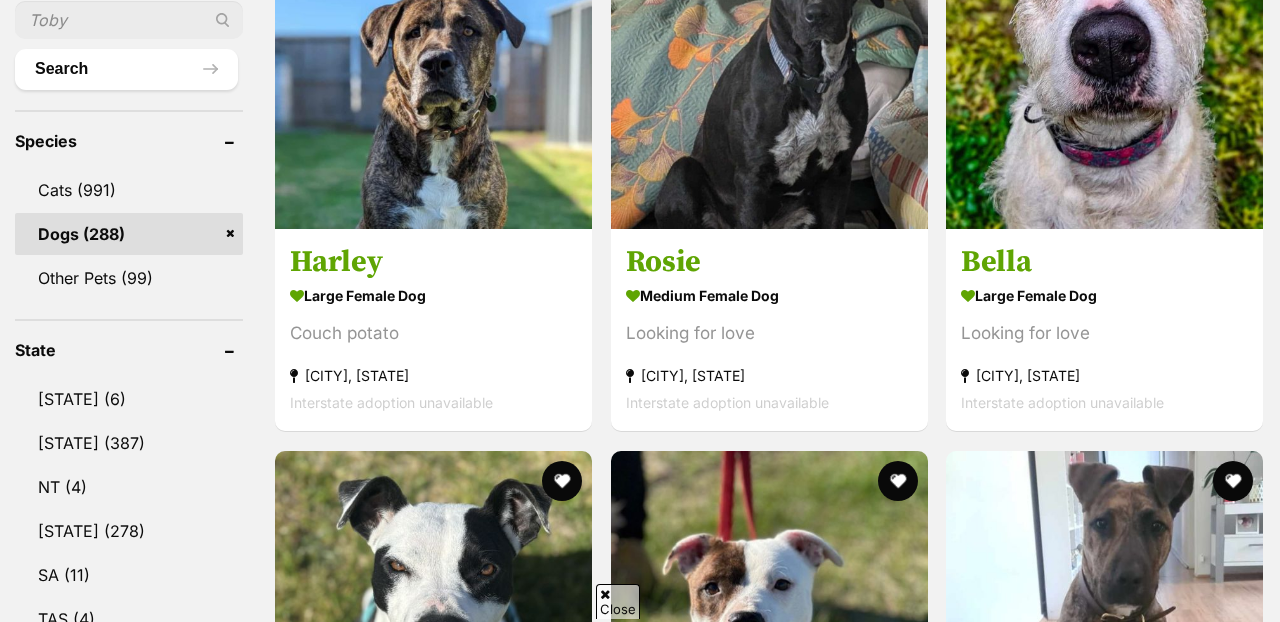 scroll, scrollTop: 610, scrollLeft: 0, axis: vertical 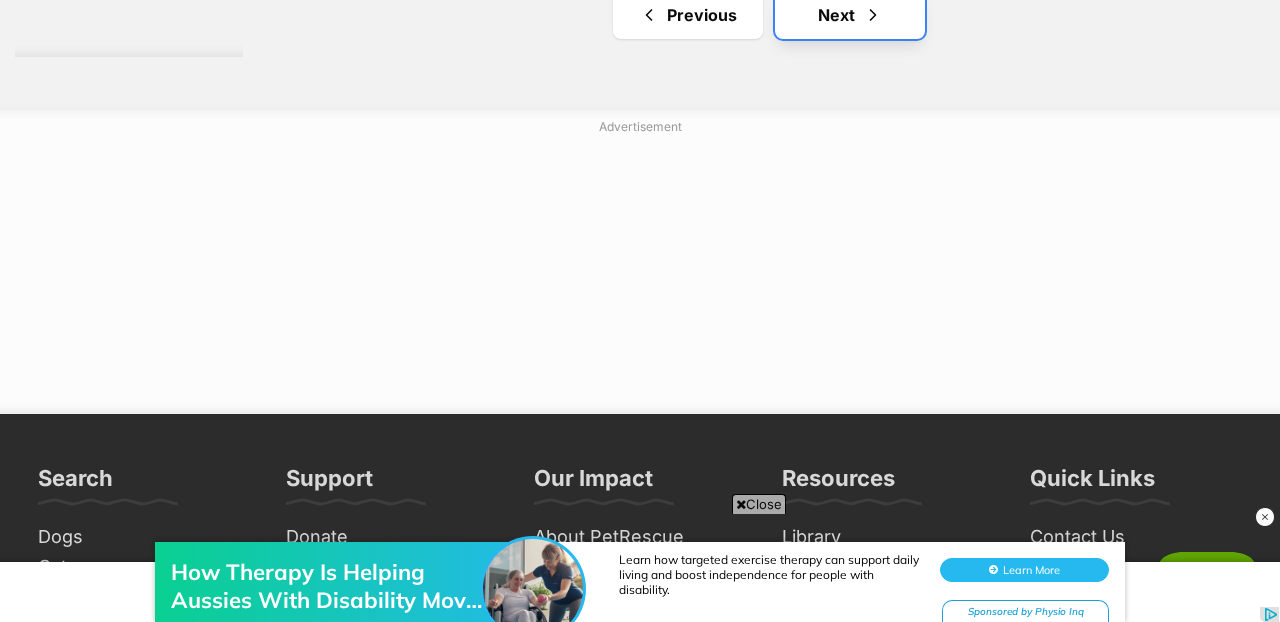click at bounding box center [873, 15] 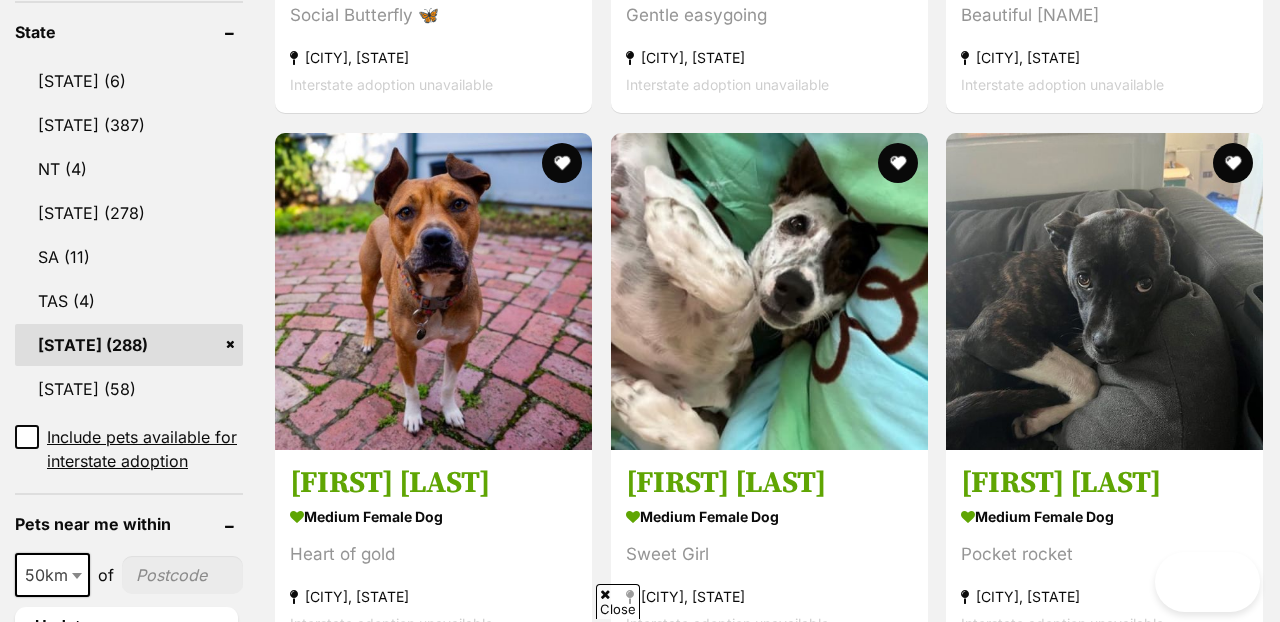 scroll, scrollTop: 1369, scrollLeft: 0, axis: vertical 